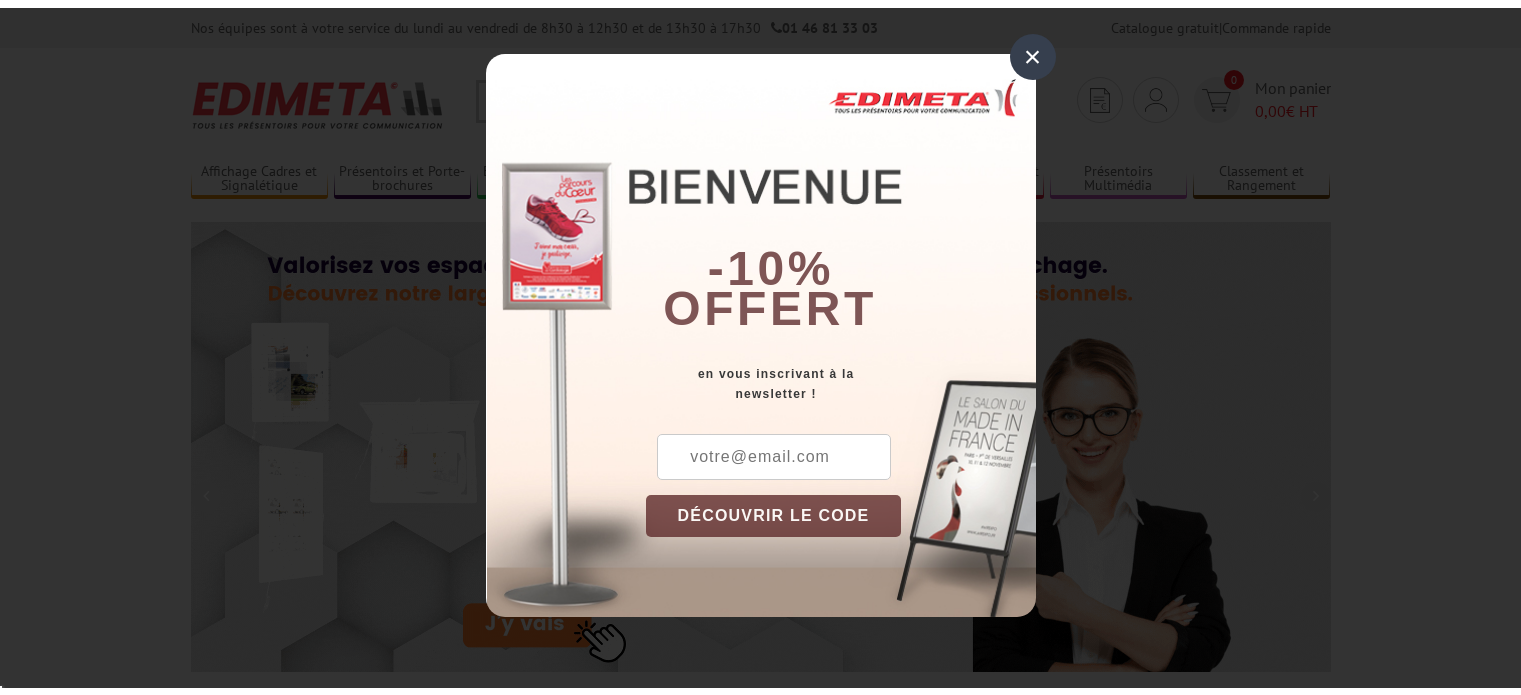 scroll, scrollTop: 0, scrollLeft: 0, axis: both 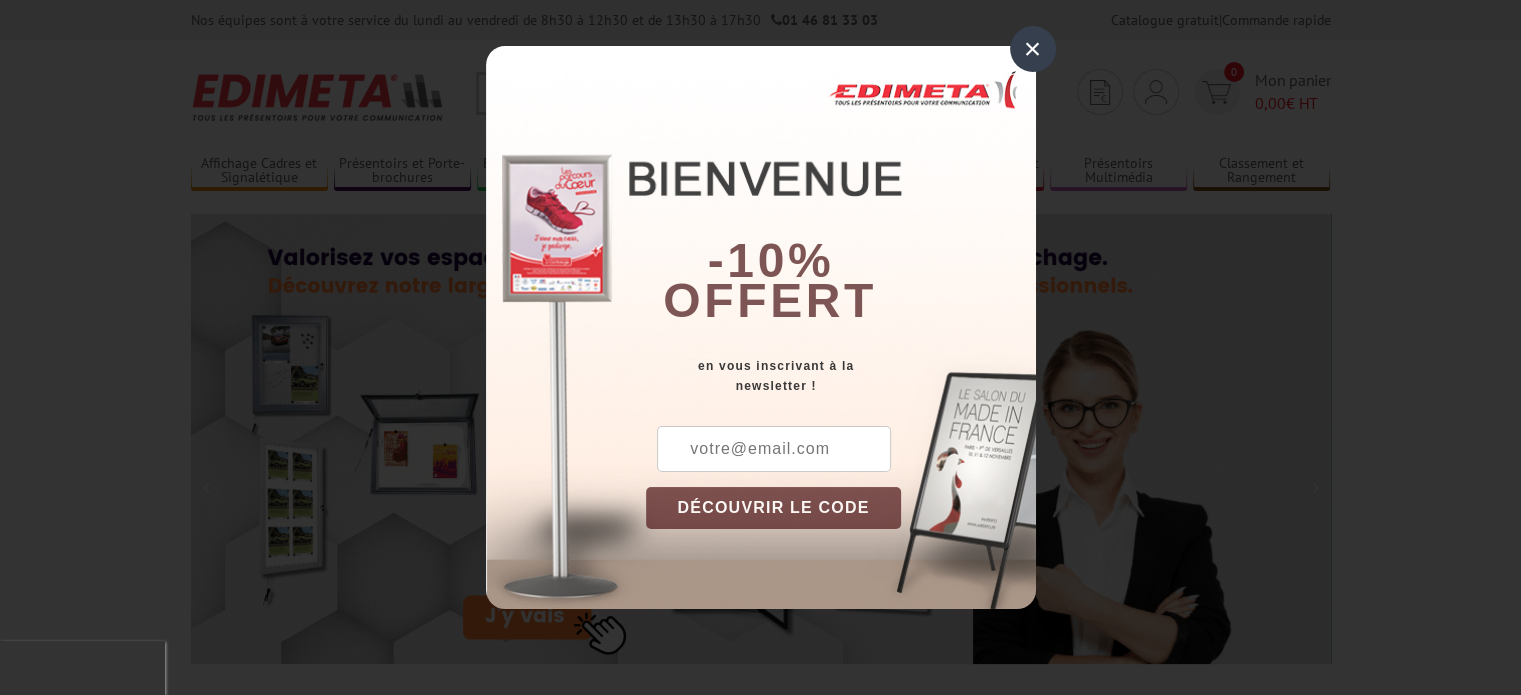 click on "×" at bounding box center [1033, 49] 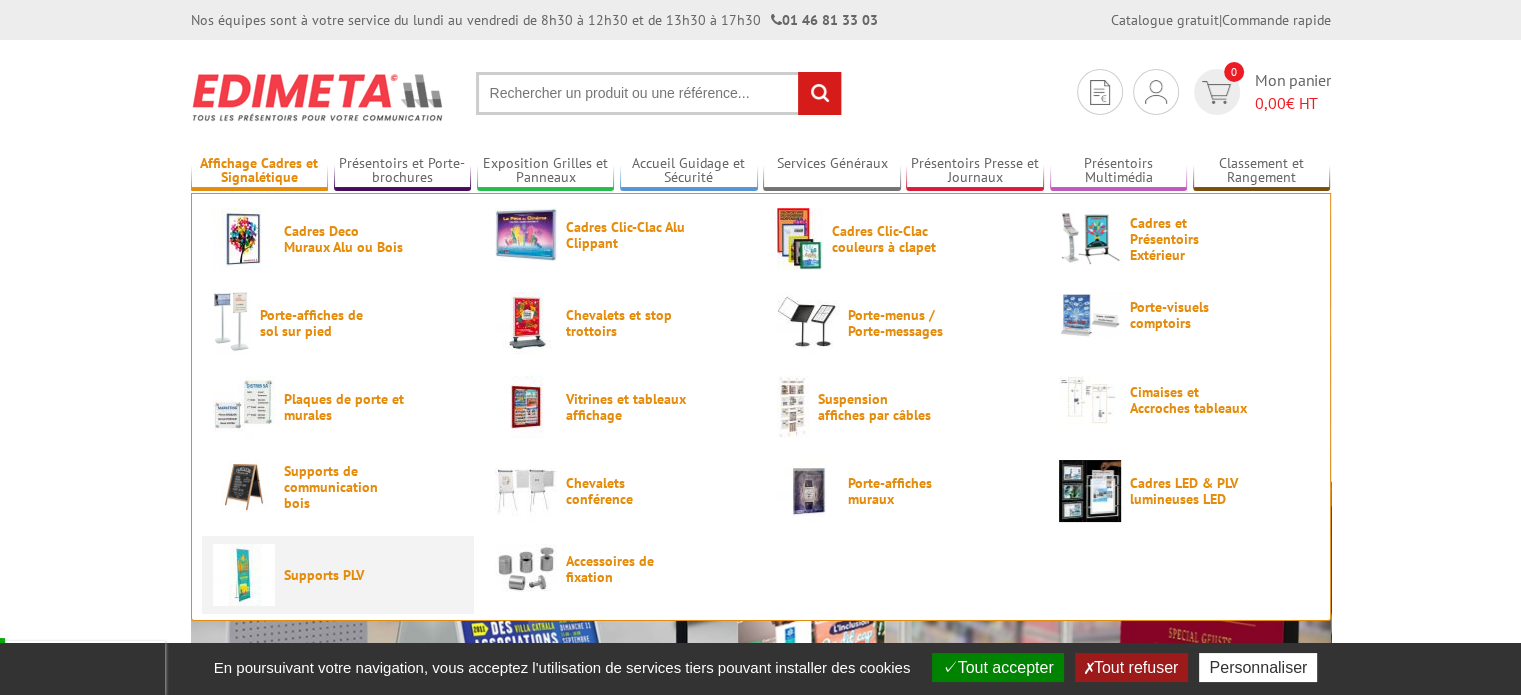 scroll, scrollTop: 100, scrollLeft: 0, axis: vertical 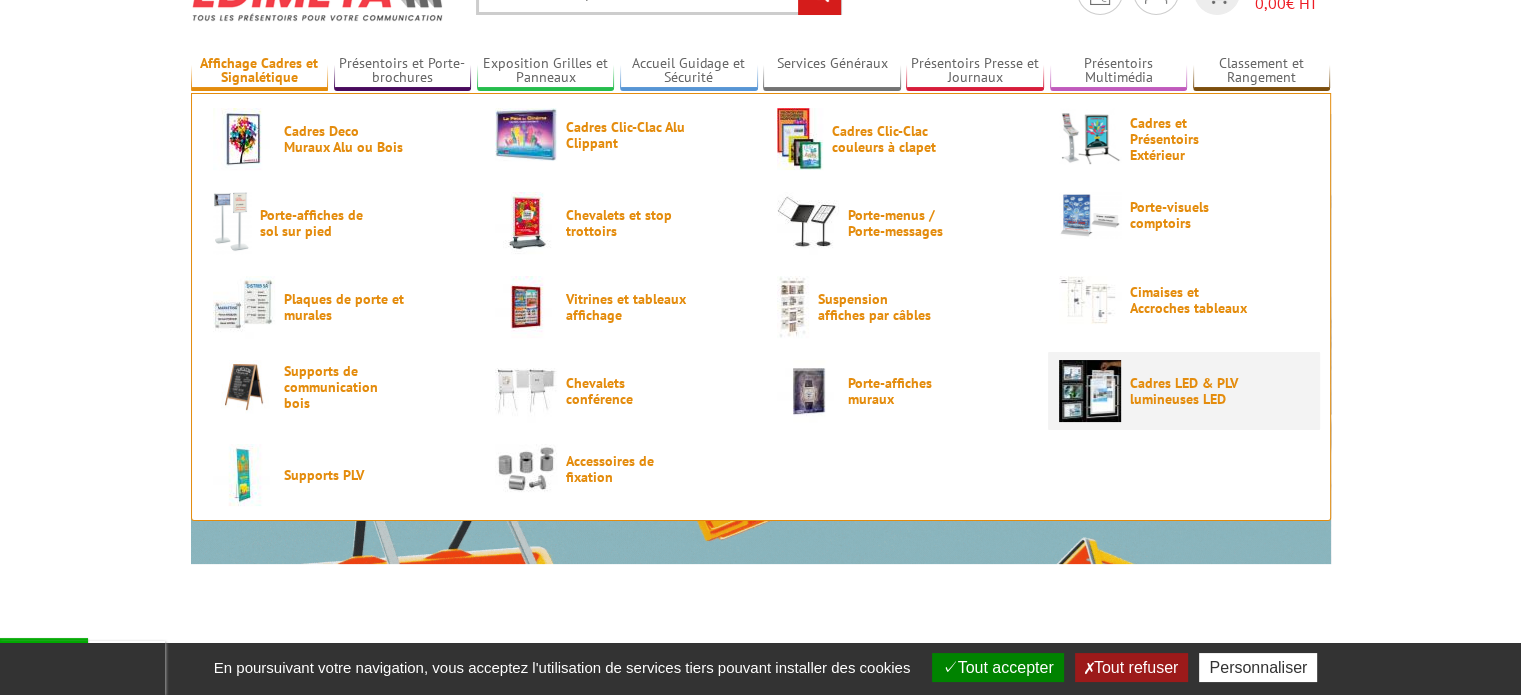 click at bounding box center [1090, 391] 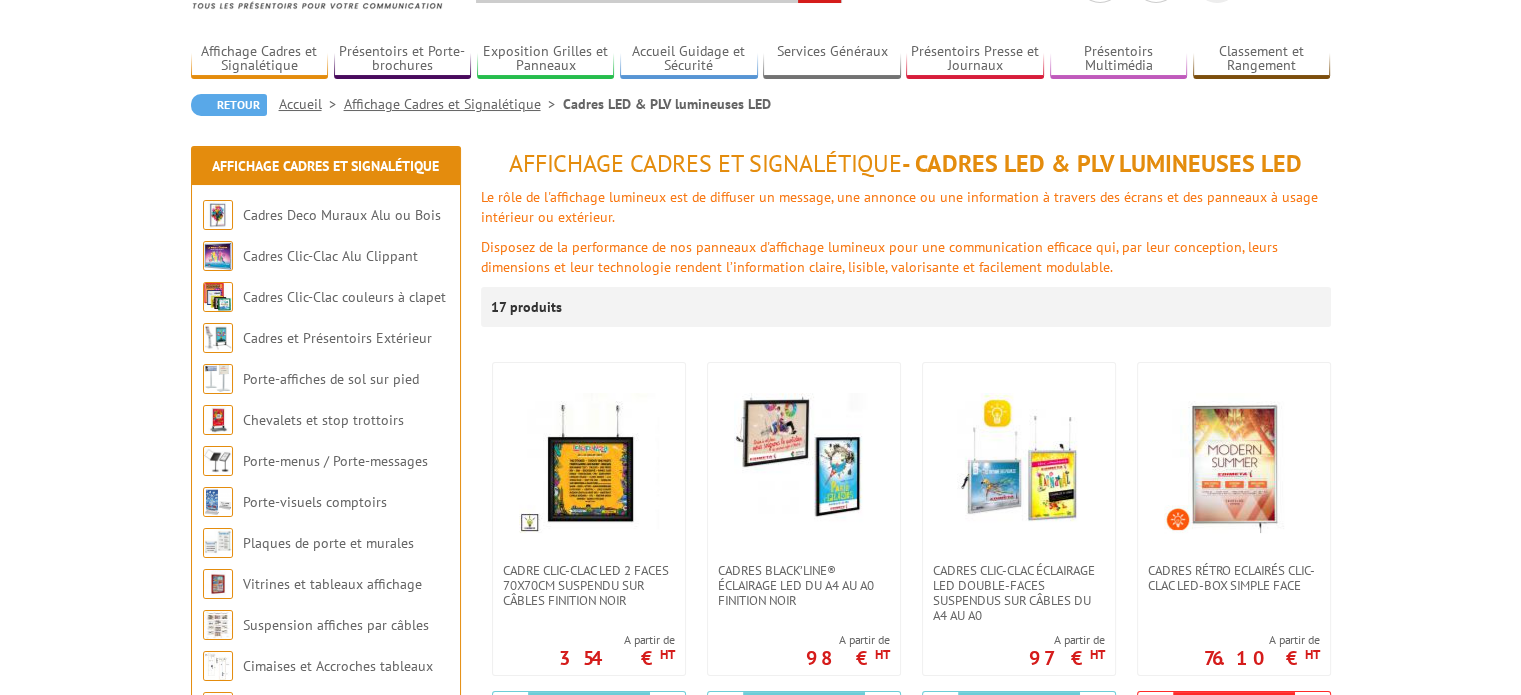 scroll, scrollTop: 200, scrollLeft: 0, axis: vertical 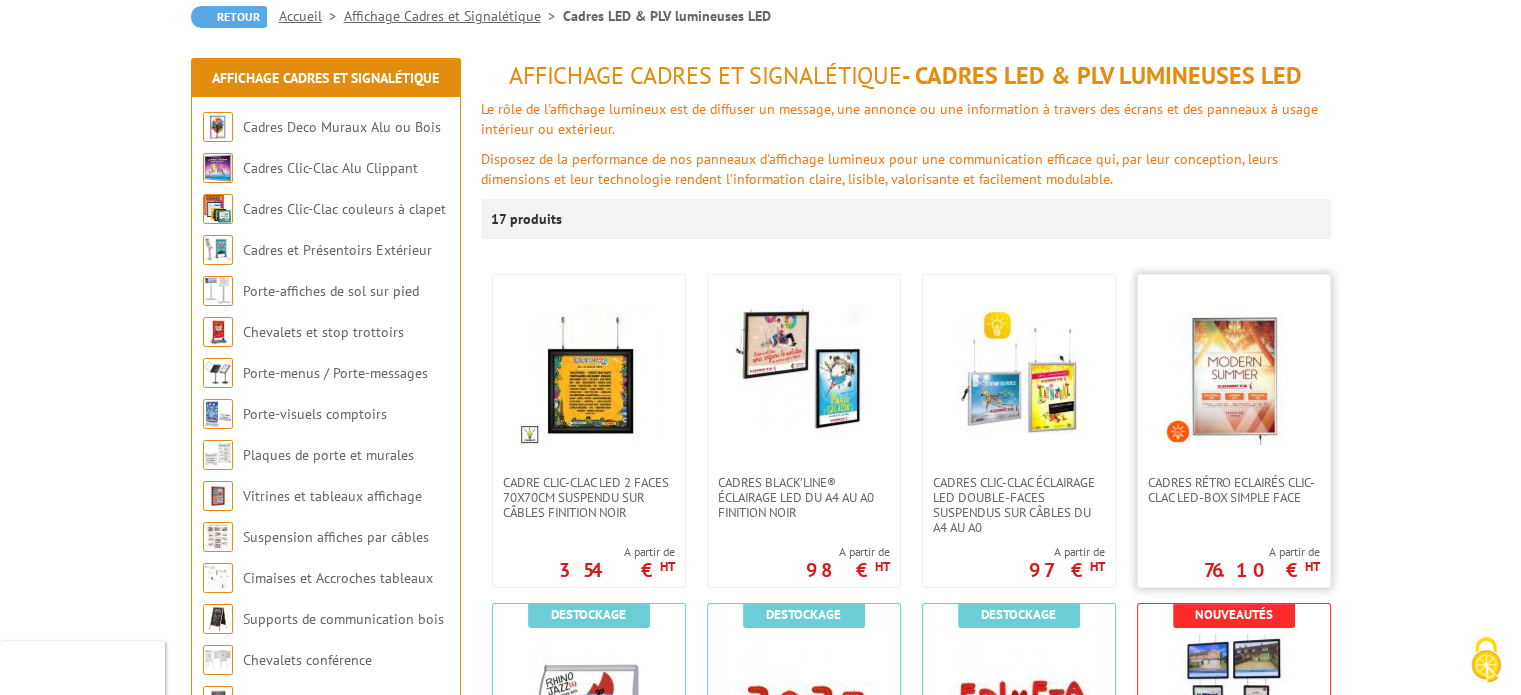 click at bounding box center (1234, 375) 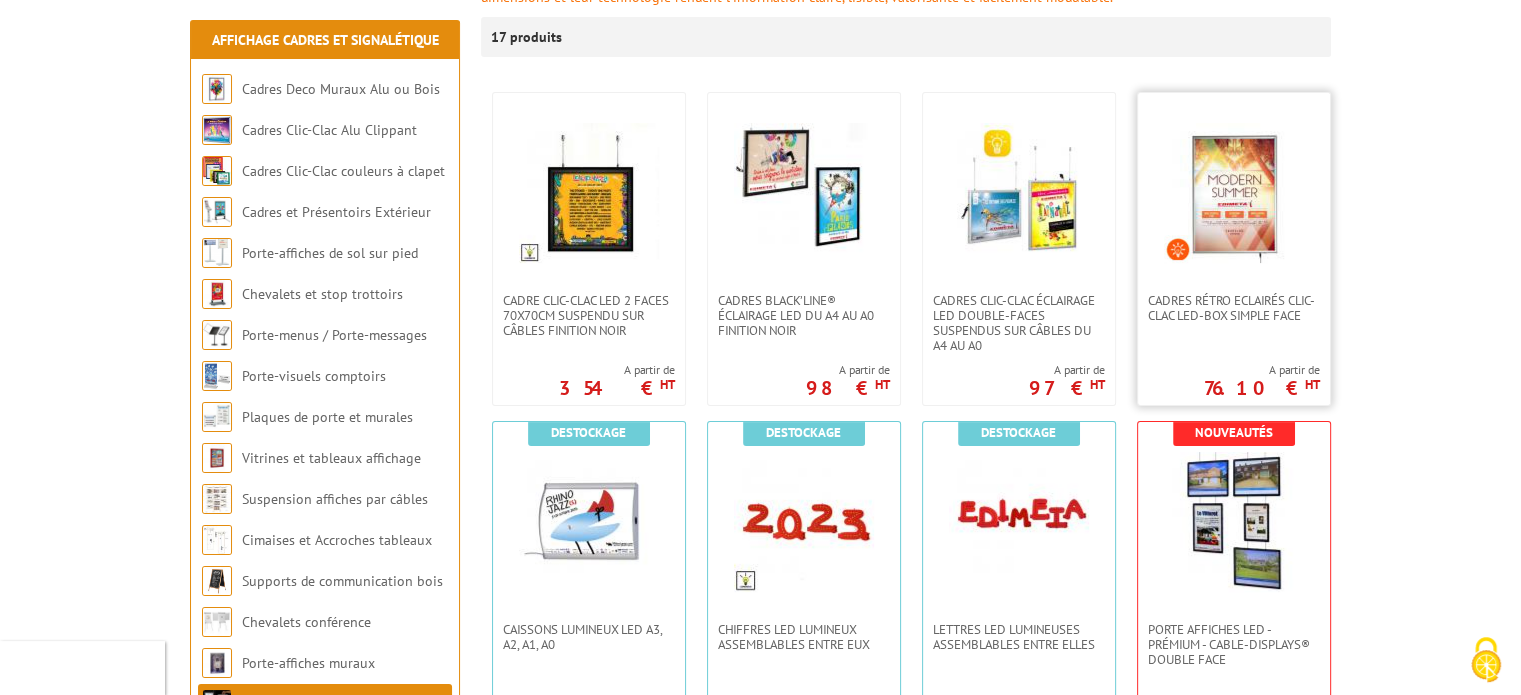 scroll, scrollTop: 400, scrollLeft: 0, axis: vertical 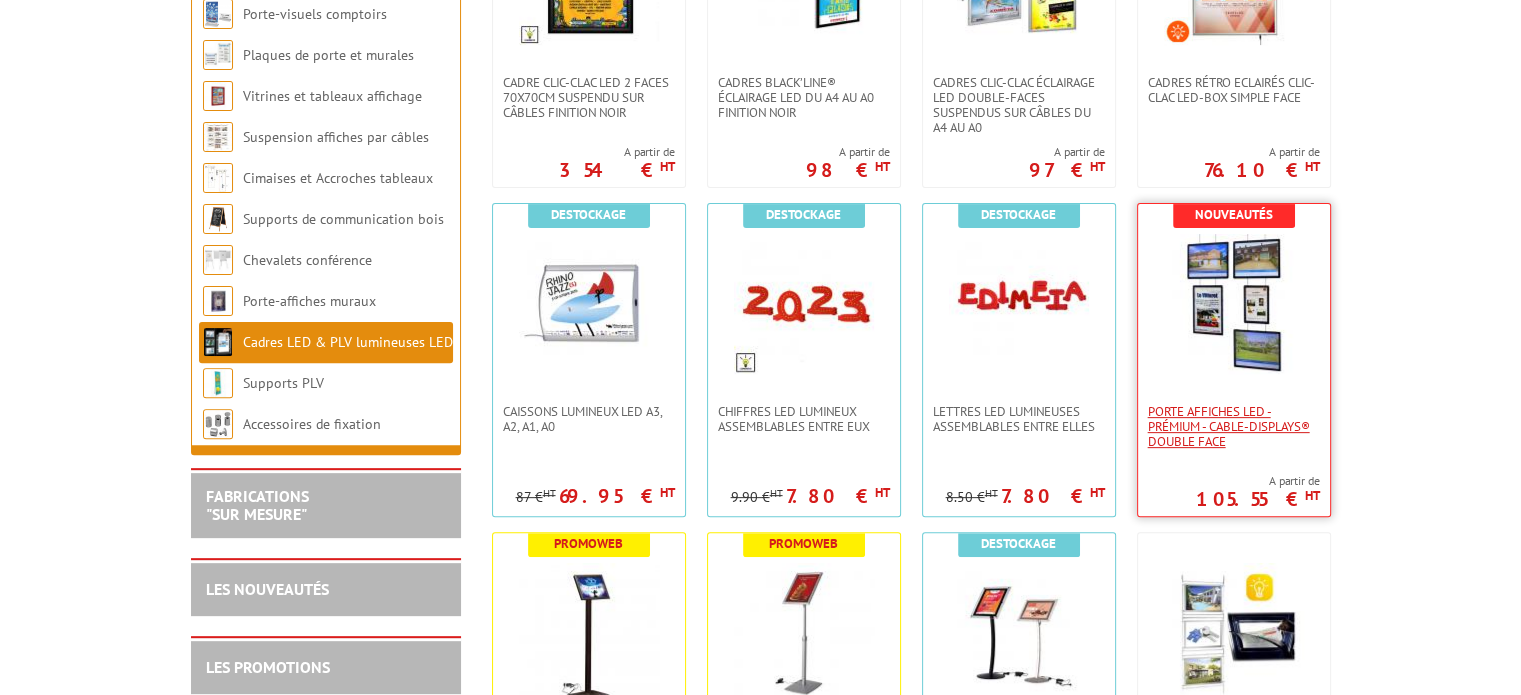 click on "Porte Affiches LED - Prémium - Cable-Displays® Double face" at bounding box center [1234, 426] 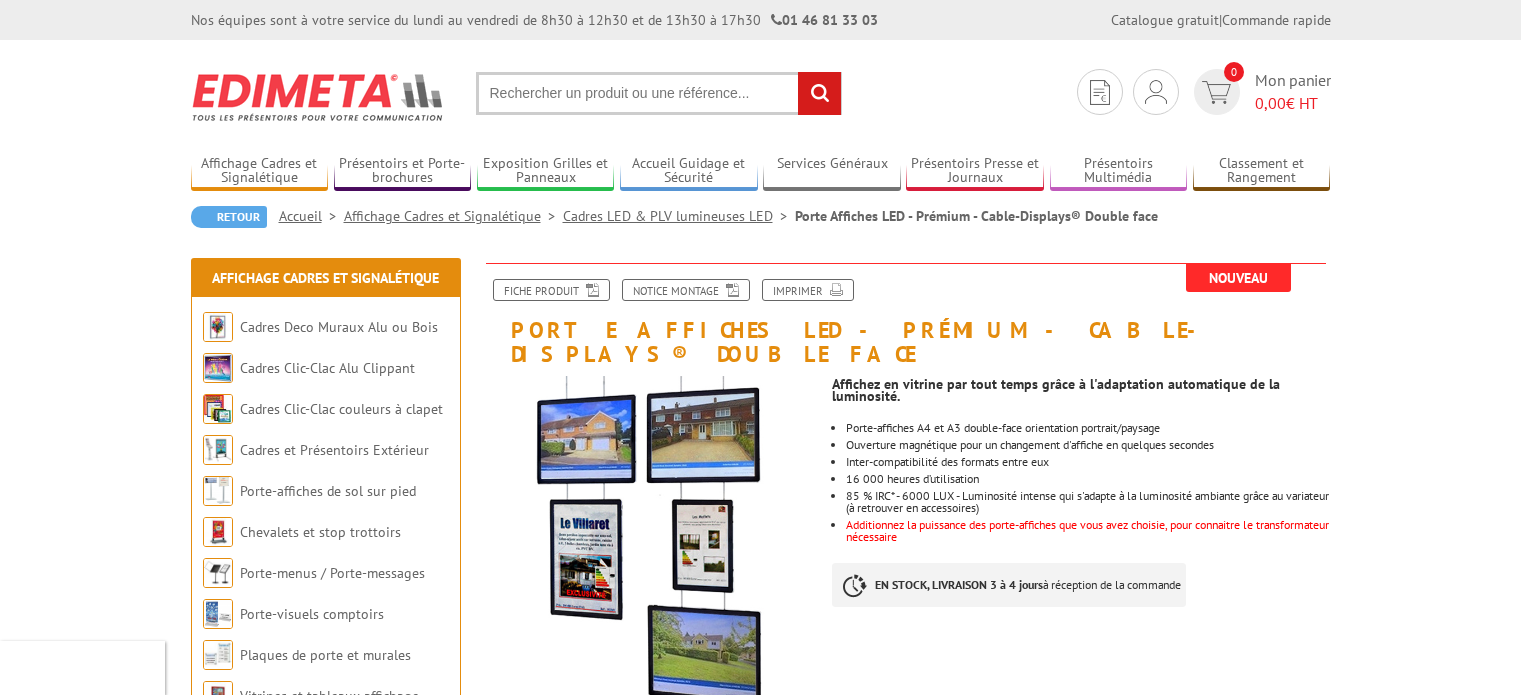 scroll, scrollTop: 0, scrollLeft: 0, axis: both 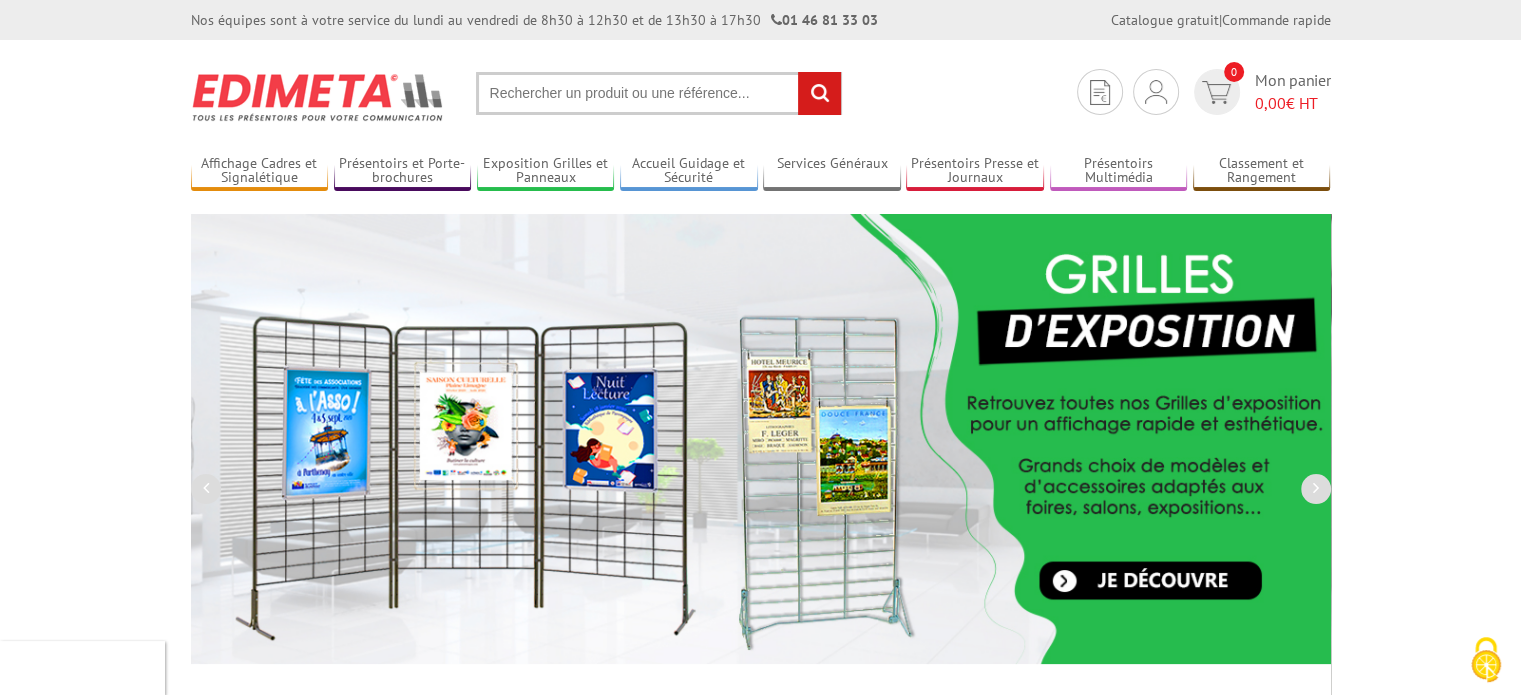 click at bounding box center (659, 93) 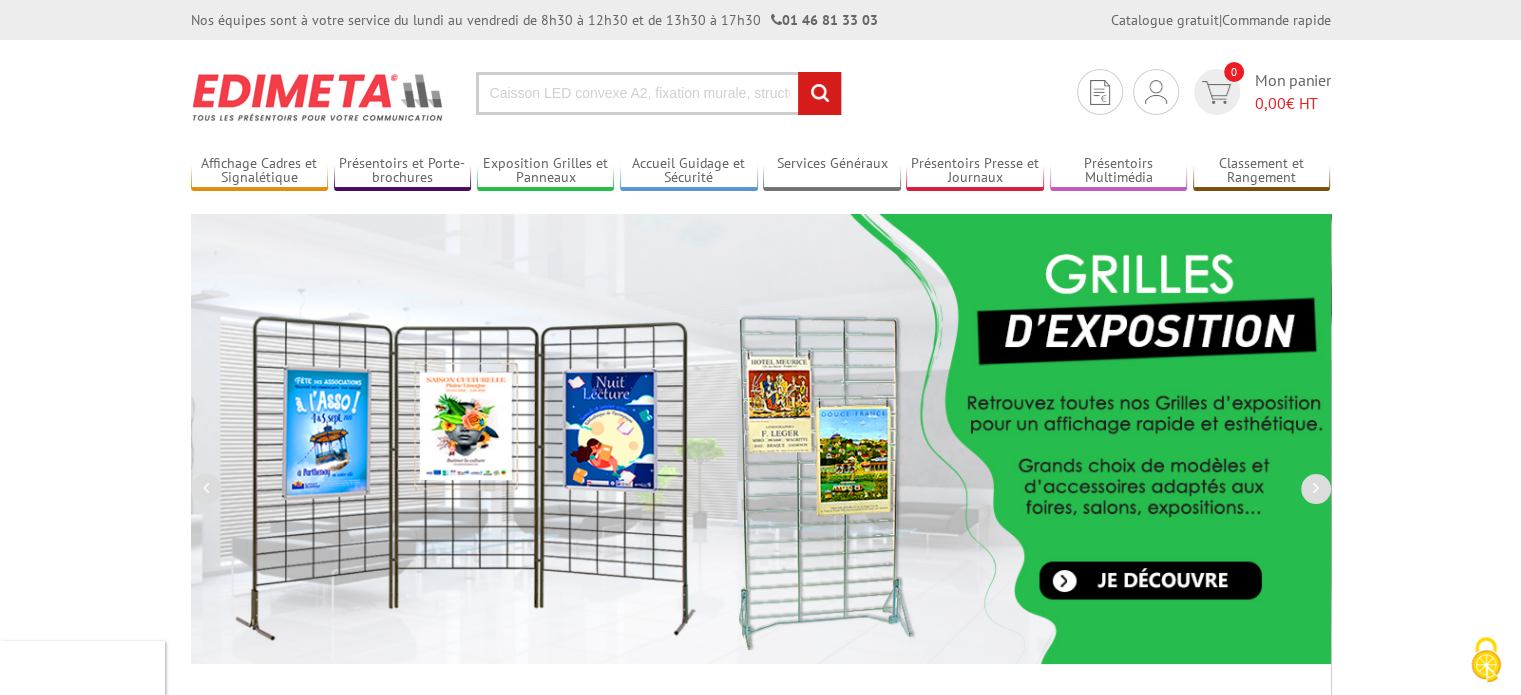 scroll, scrollTop: 0, scrollLeft: 288, axis: horizontal 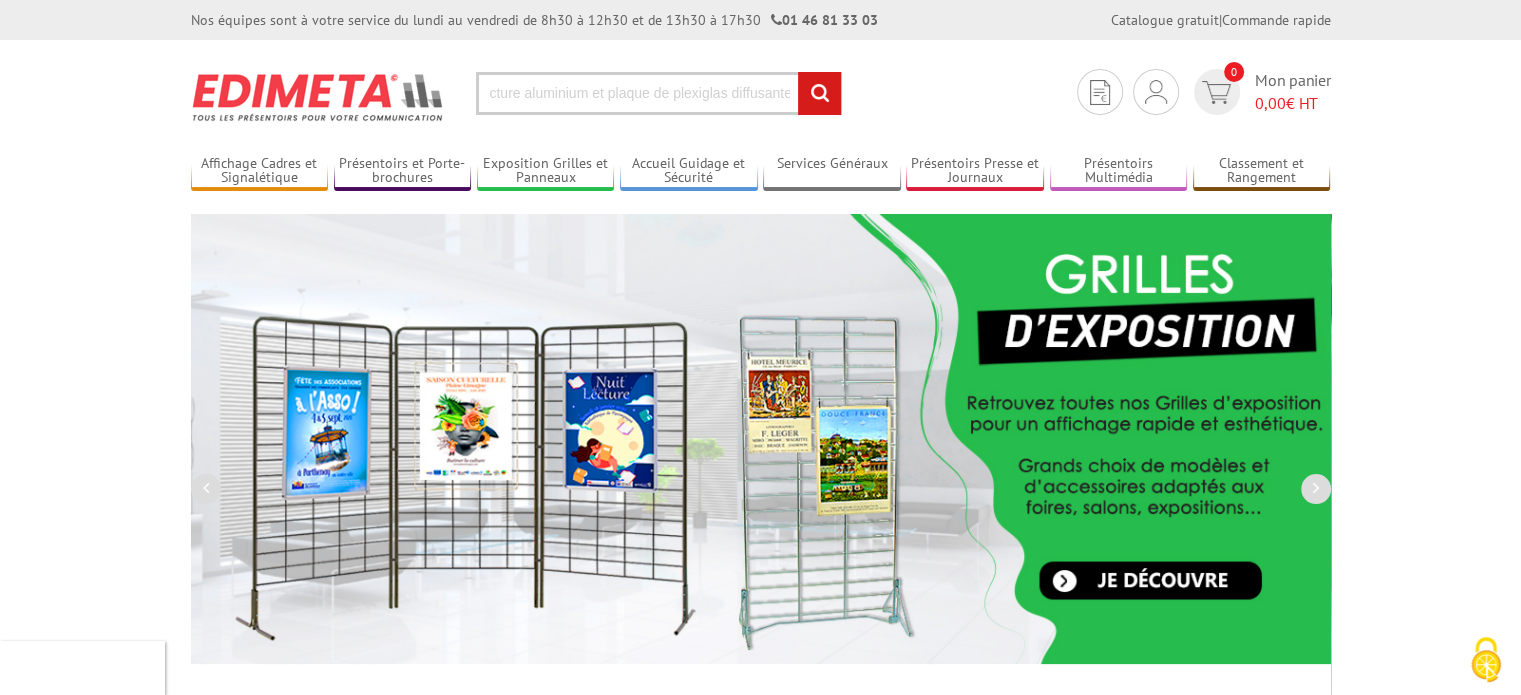 type on "Caisson LED convexe A2, fixation murale, structure aluminium et plaque de plexiglas diffusante" 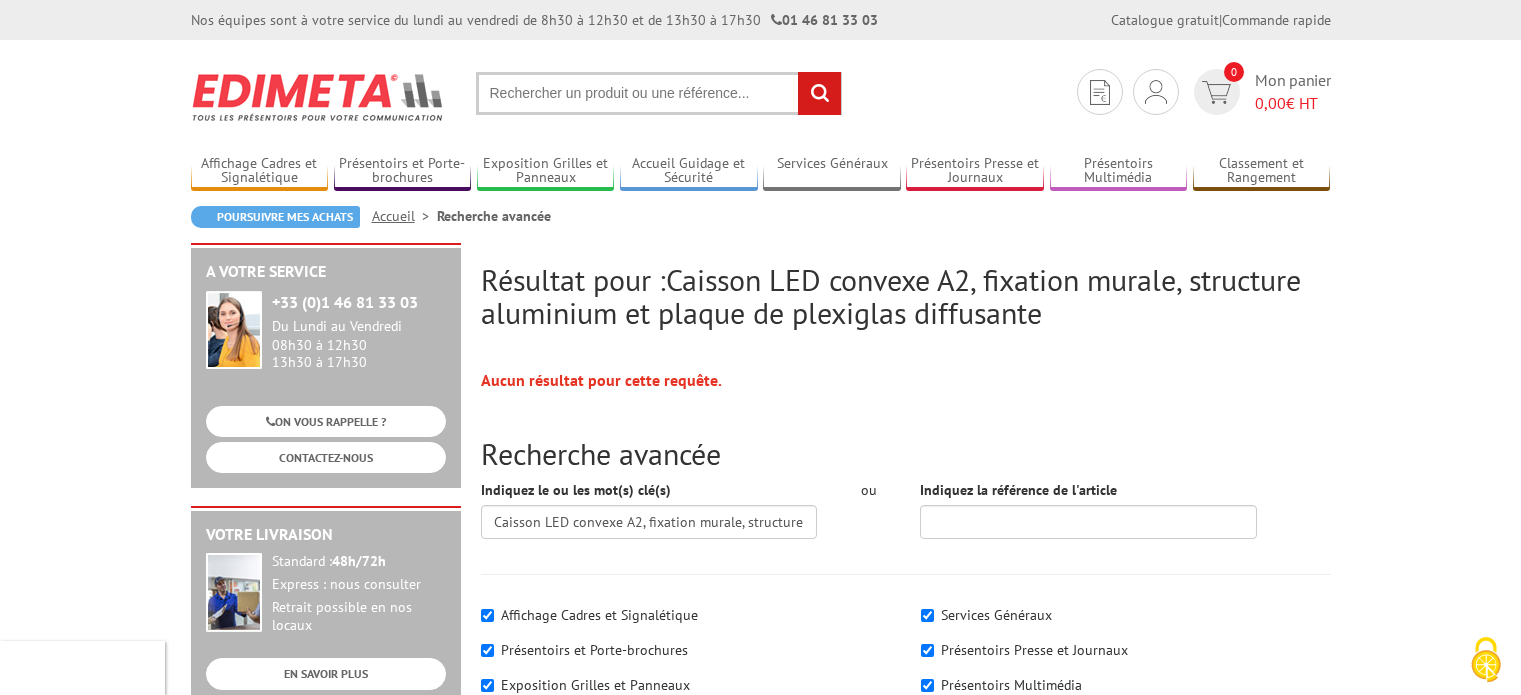 scroll, scrollTop: 0, scrollLeft: 0, axis: both 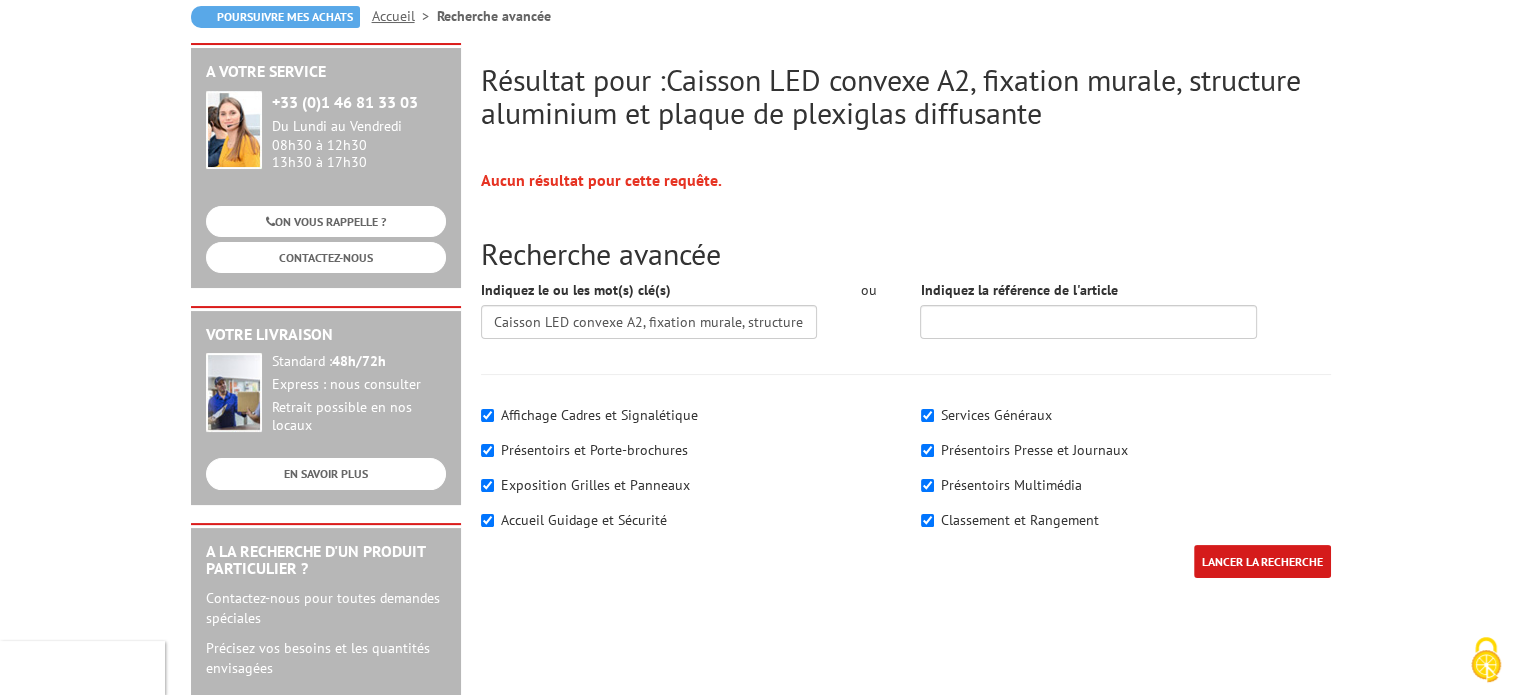click on "Affichage Cadres et Signalétique" at bounding box center [599, 415] 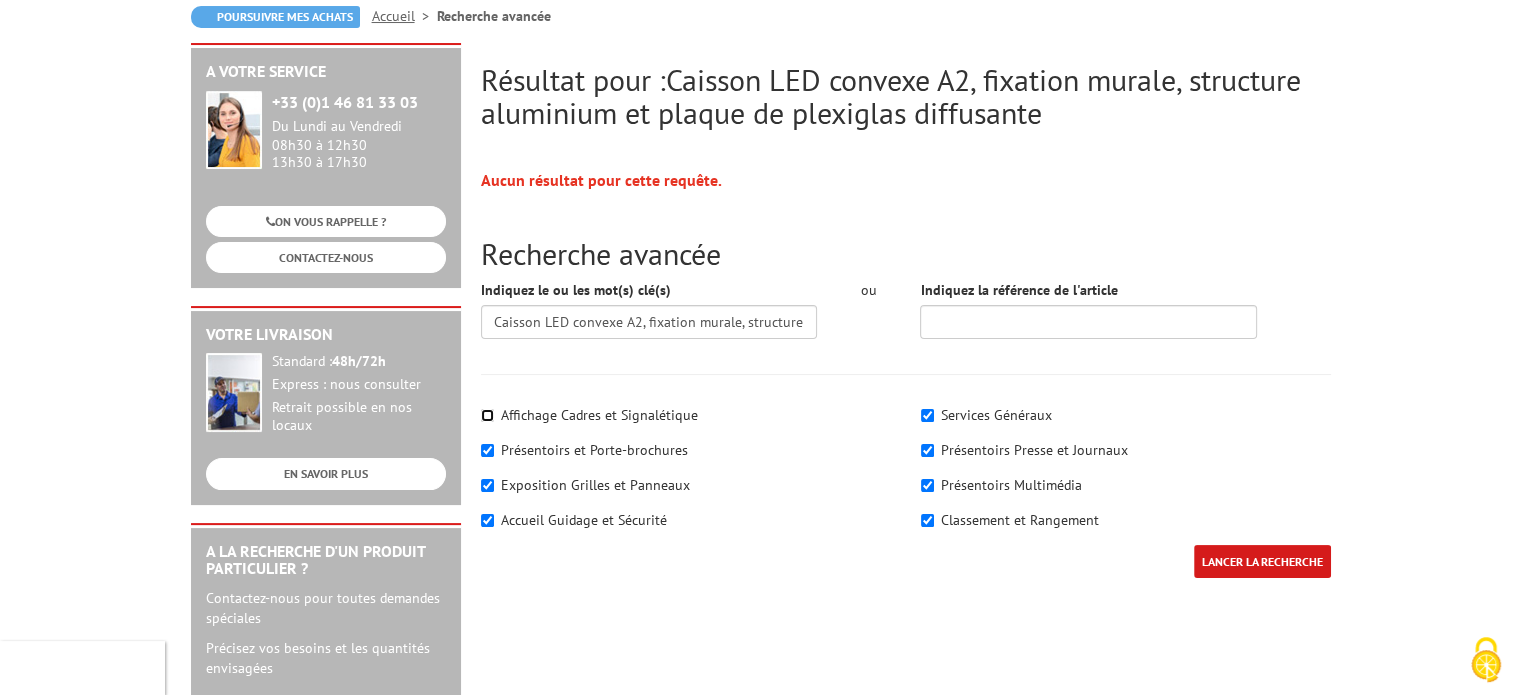 click on "Affichage Cadres et Signalétique" at bounding box center [487, 415] 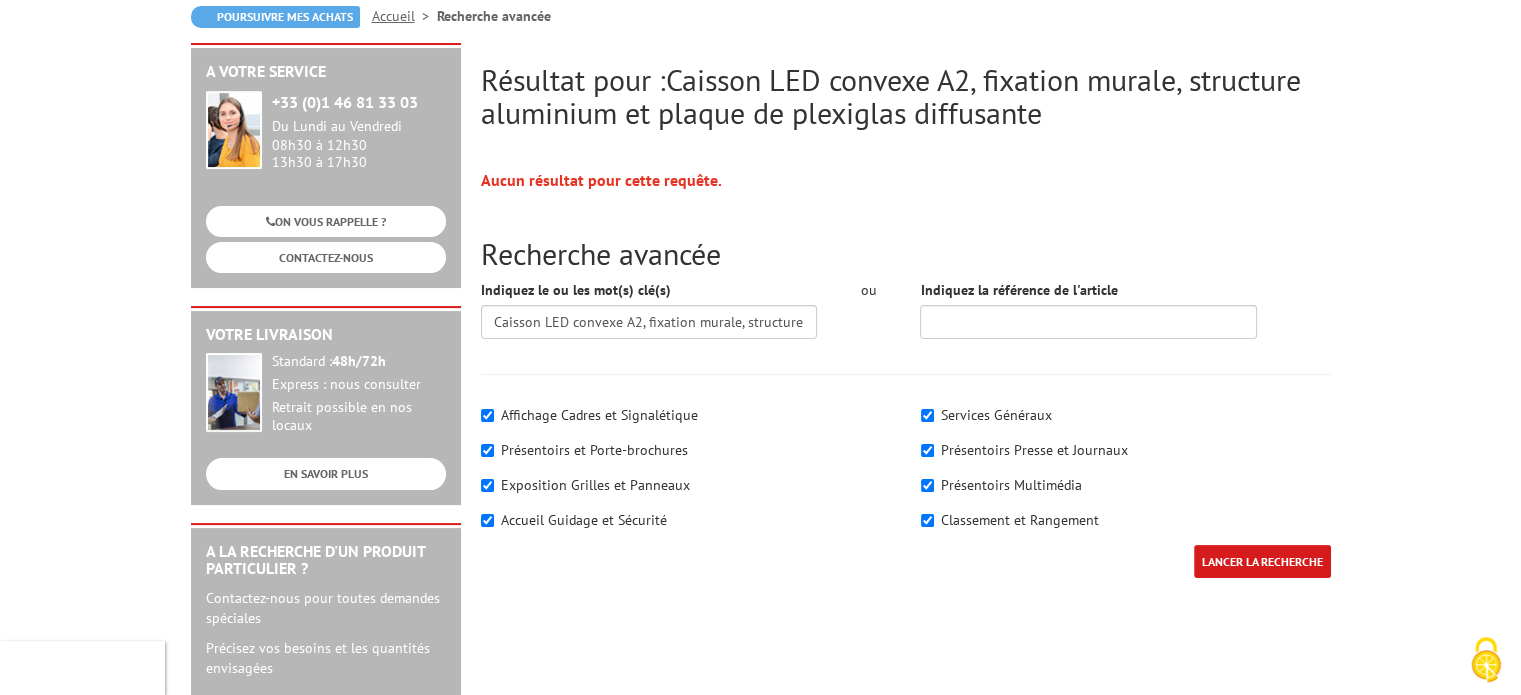 click on "LANCER LA RECHERCHE" at bounding box center [1262, 561] 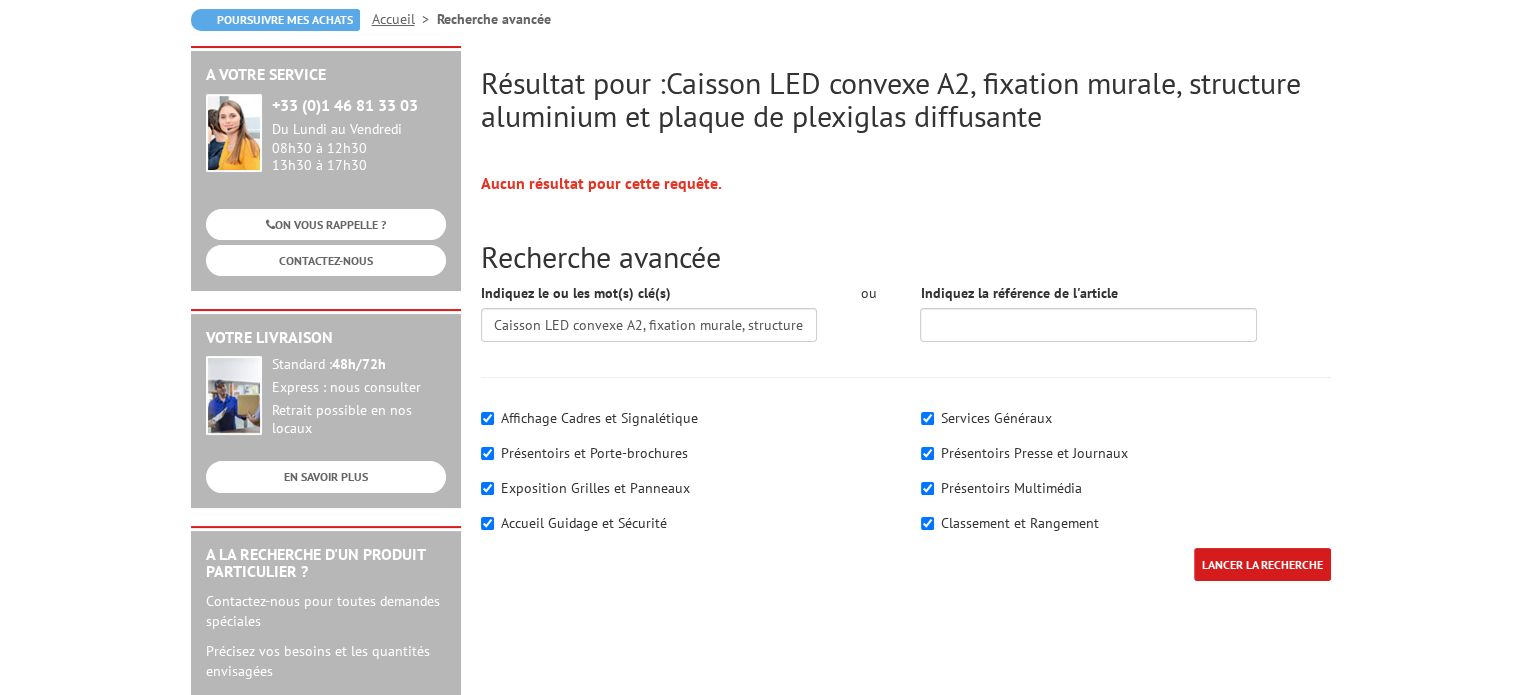scroll, scrollTop: 400, scrollLeft: 0, axis: vertical 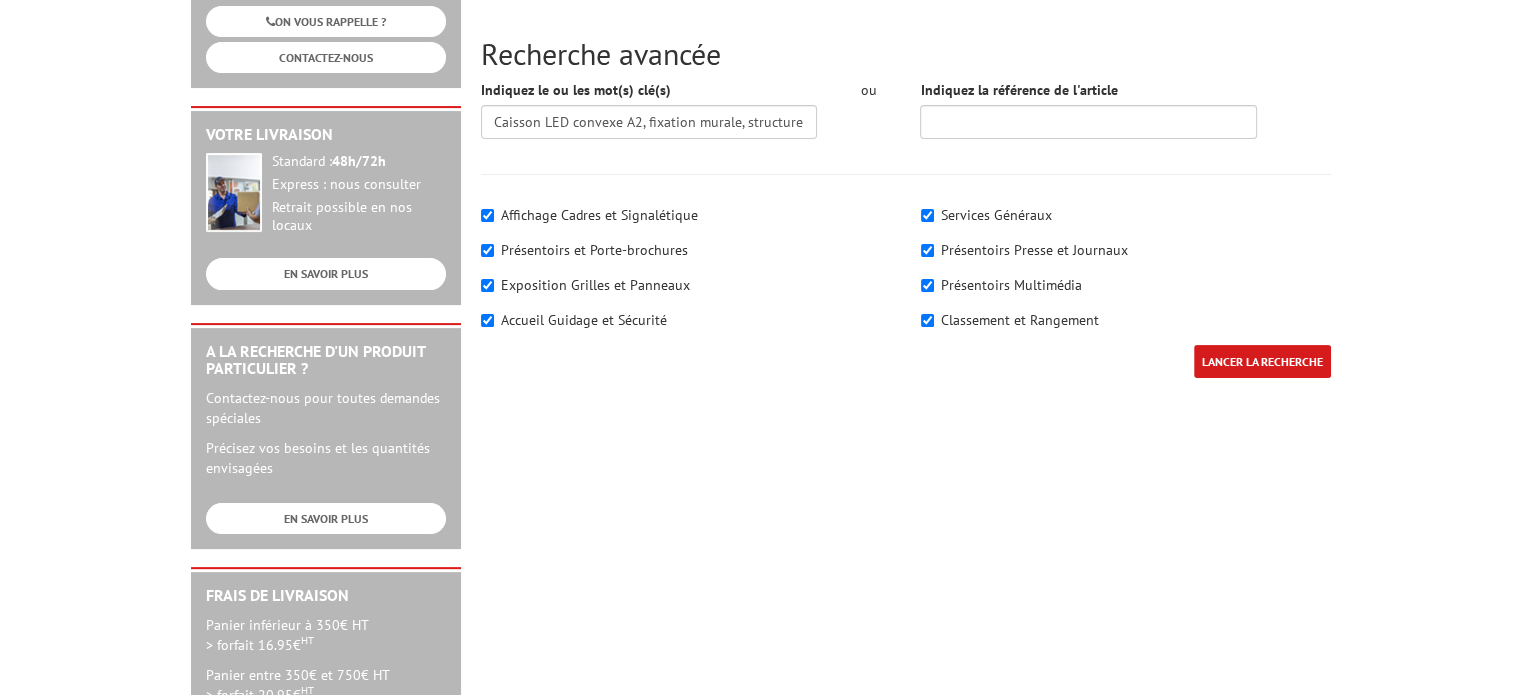 click on "LANCER LA RECHERCHE" at bounding box center (1262, 361) 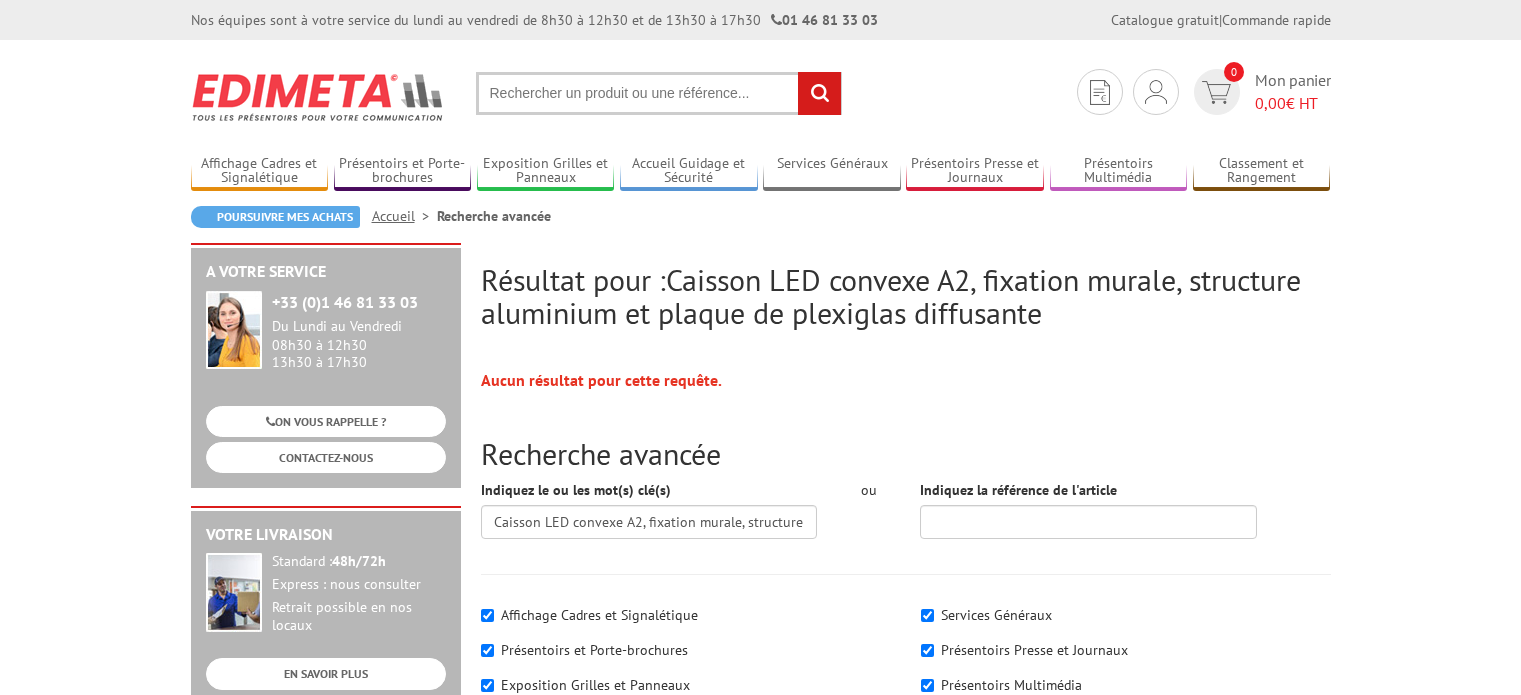 scroll, scrollTop: 0, scrollLeft: 0, axis: both 